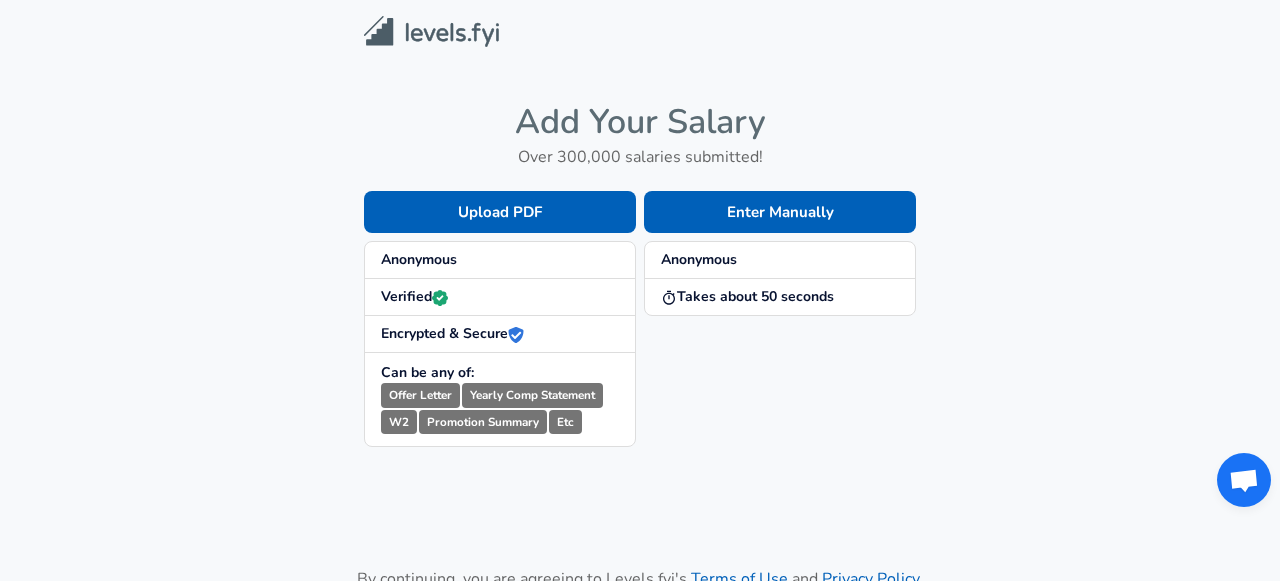scroll, scrollTop: 0, scrollLeft: 0, axis: both 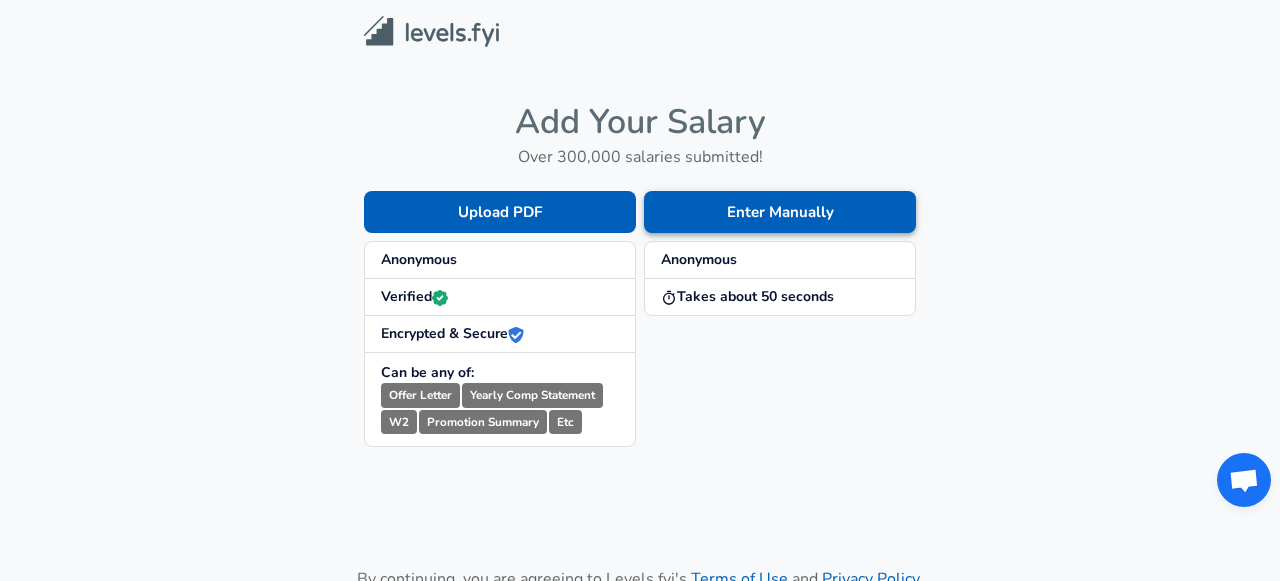 click on "Enter Manually" at bounding box center [780, 212] 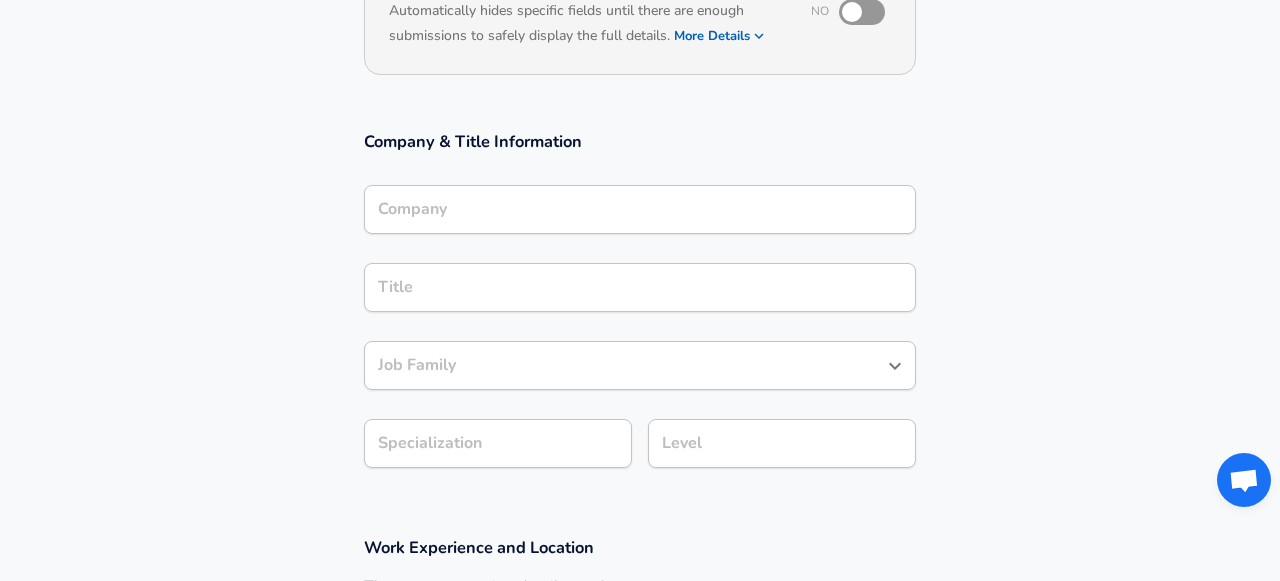 click on "Company" at bounding box center [640, 209] 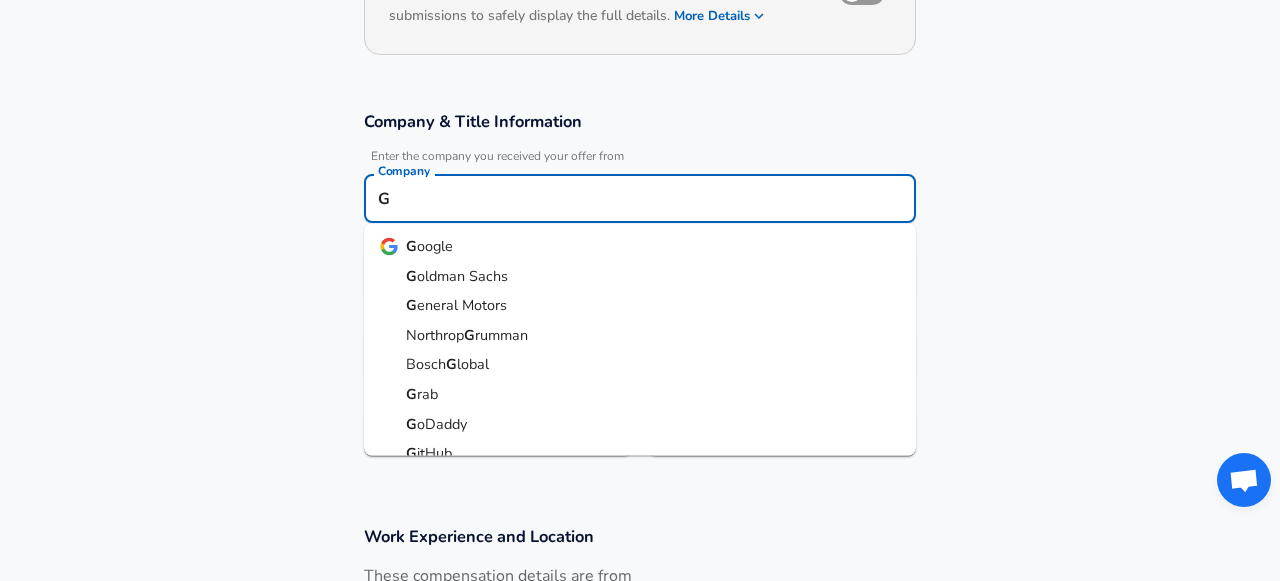click on "G oogle" at bounding box center [640, 247] 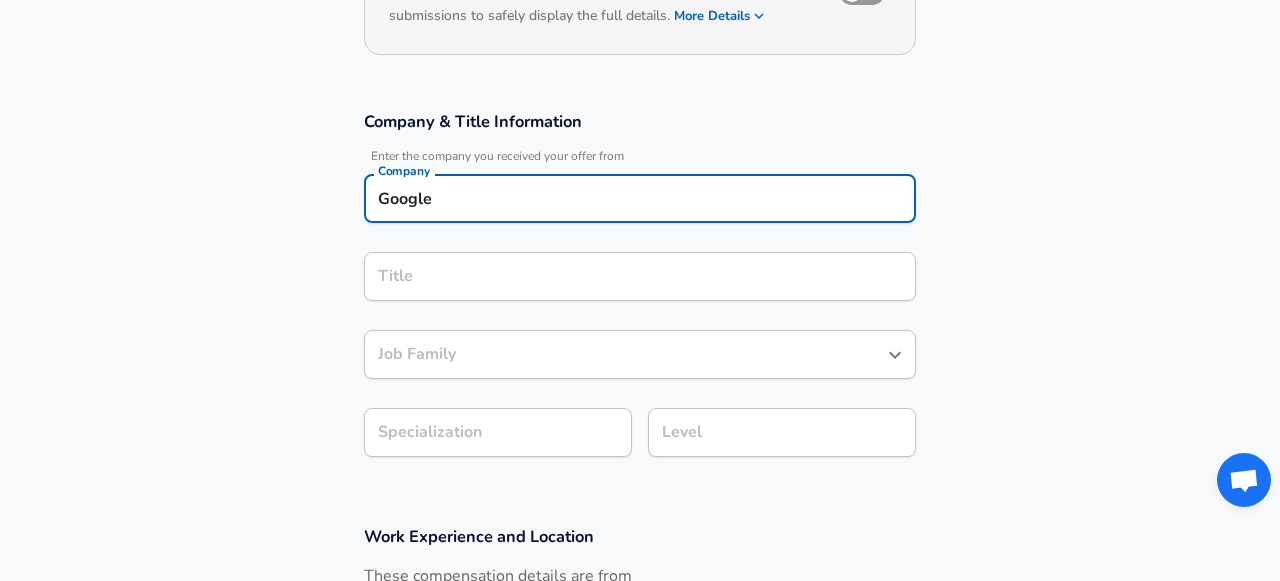 type on "Google" 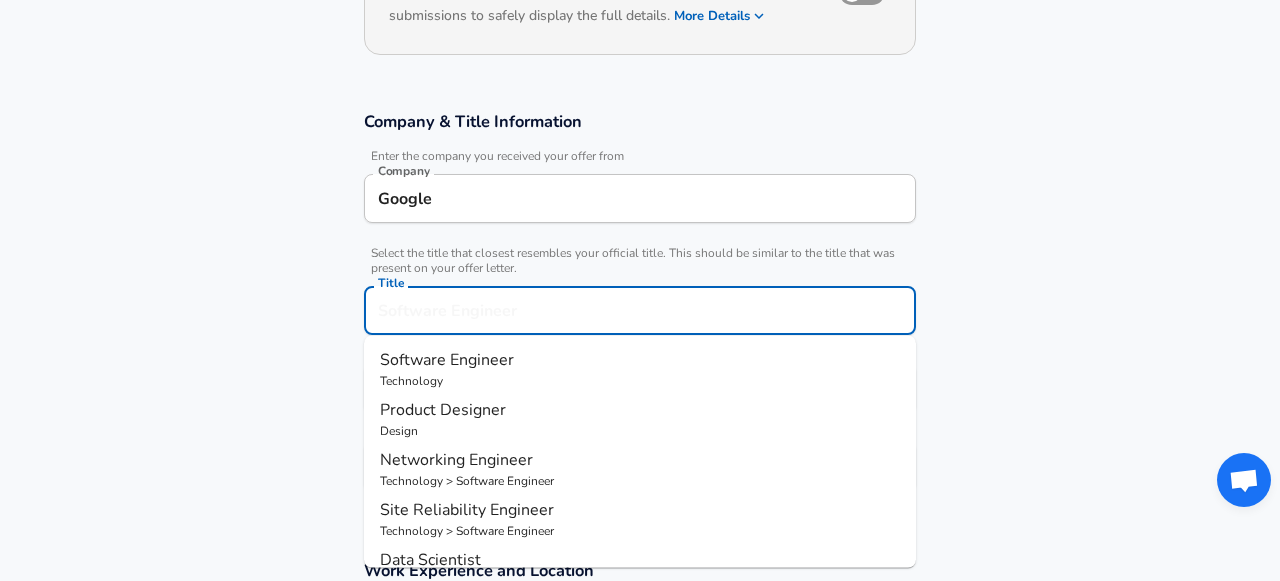 scroll, scrollTop: 309, scrollLeft: 0, axis: vertical 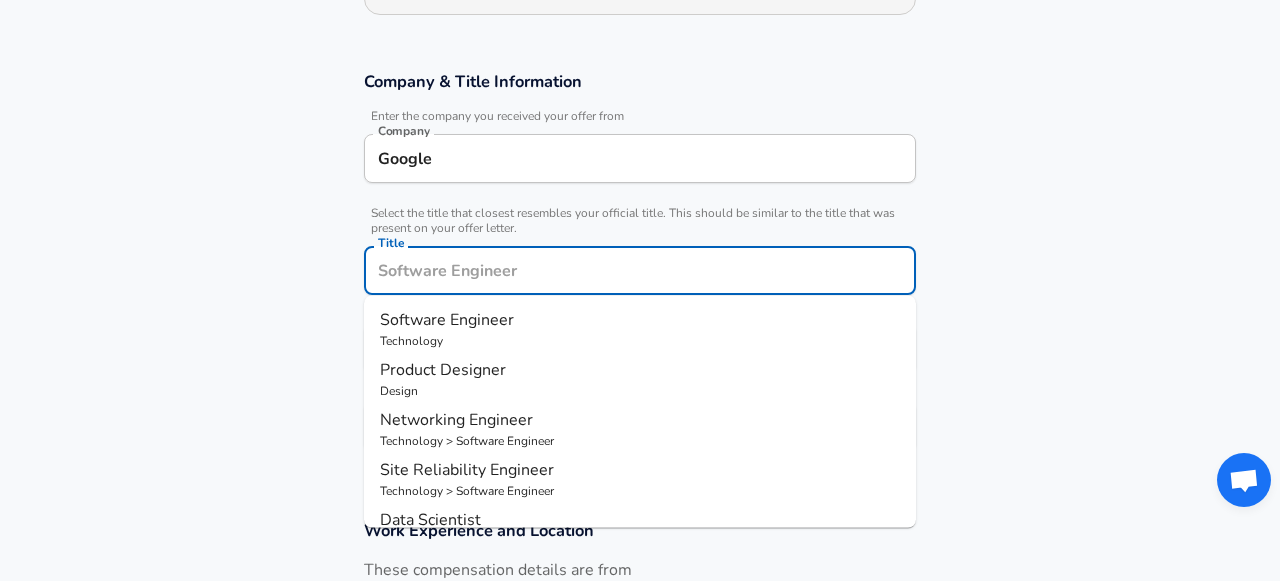 click on "Software Engineer" at bounding box center [640, 320] 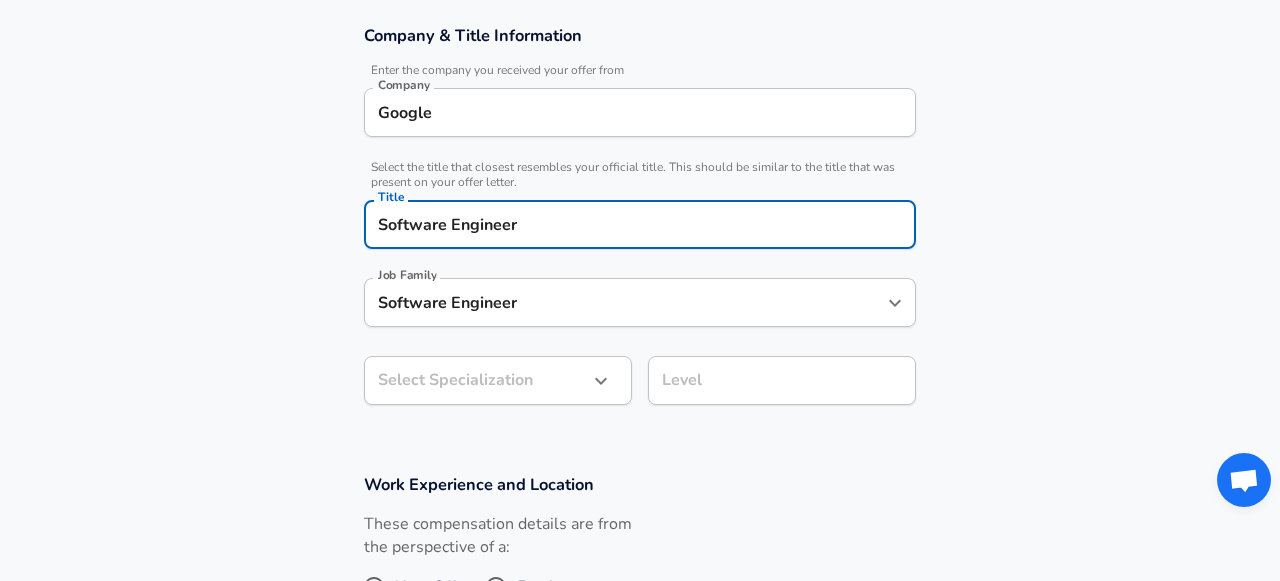 click on "Restart Add Your Salary Upload your offer letter   to verify your submission Enhance Privacy and Anonymity No Automatically hides specific fields until there are enough submissions to safely display the full details.   More Details Based on your submission and the data points that we have already collected, we will automatically hide and anonymize specific fields if there aren't enough data points to remain sufficiently anonymous. Company & Title Information   Enter the company you received your offer from Company Google Company   Select the title that closest resembles your official title. This should be similar to the title that was present on your offer letter. Title Software Engineer Title Job Family Software Engineer Job Family Select Specialization ​ Select Specialization Level Level Work Experience and Location These compensation details are from the perspective of a: New Offer Employee Submit Salary By continuing, you are agreeing to Levels.fyi's   Terms of Use   and   Privacy Policy . © 2017 -" at bounding box center (640, -65) 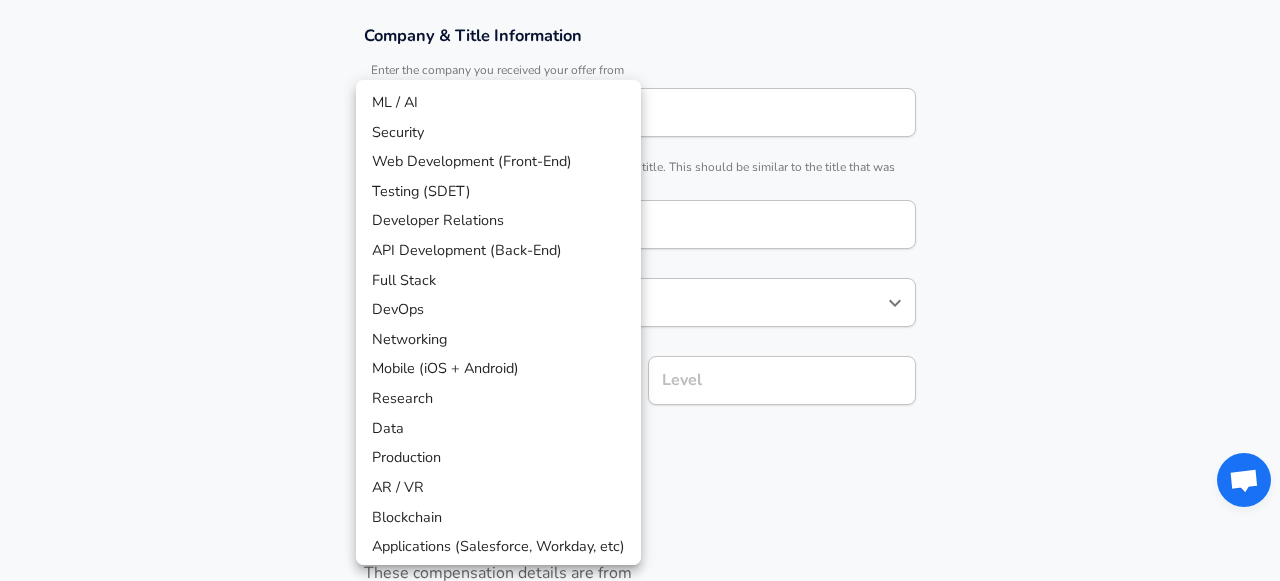scroll, scrollTop: 415, scrollLeft: 0, axis: vertical 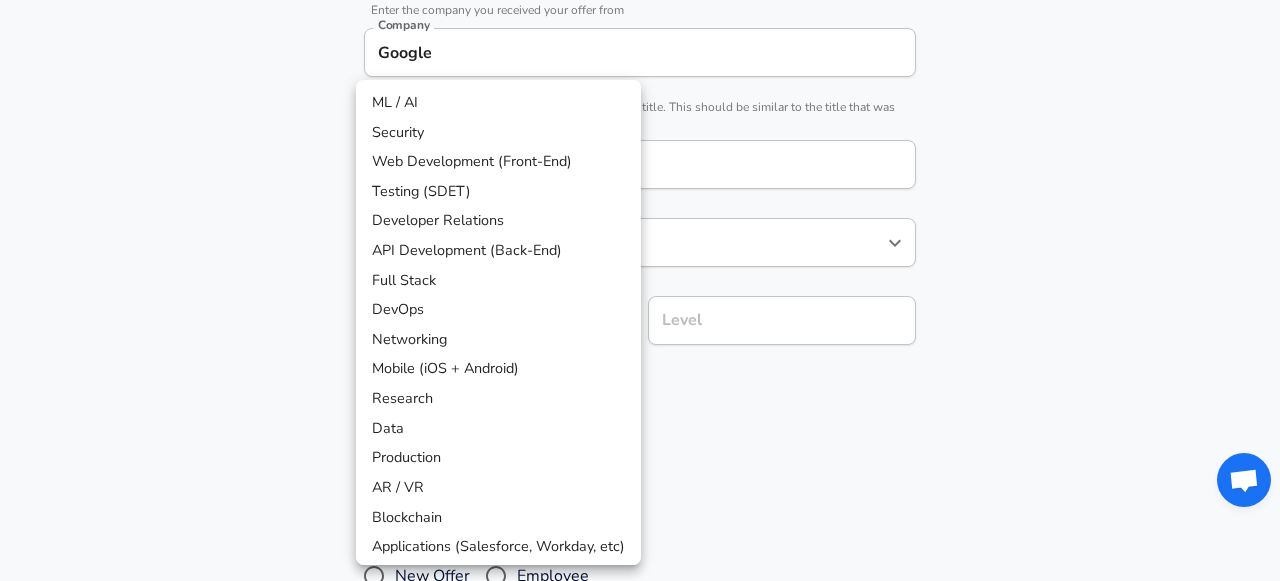 click on "Full Stack" at bounding box center (498, 281) 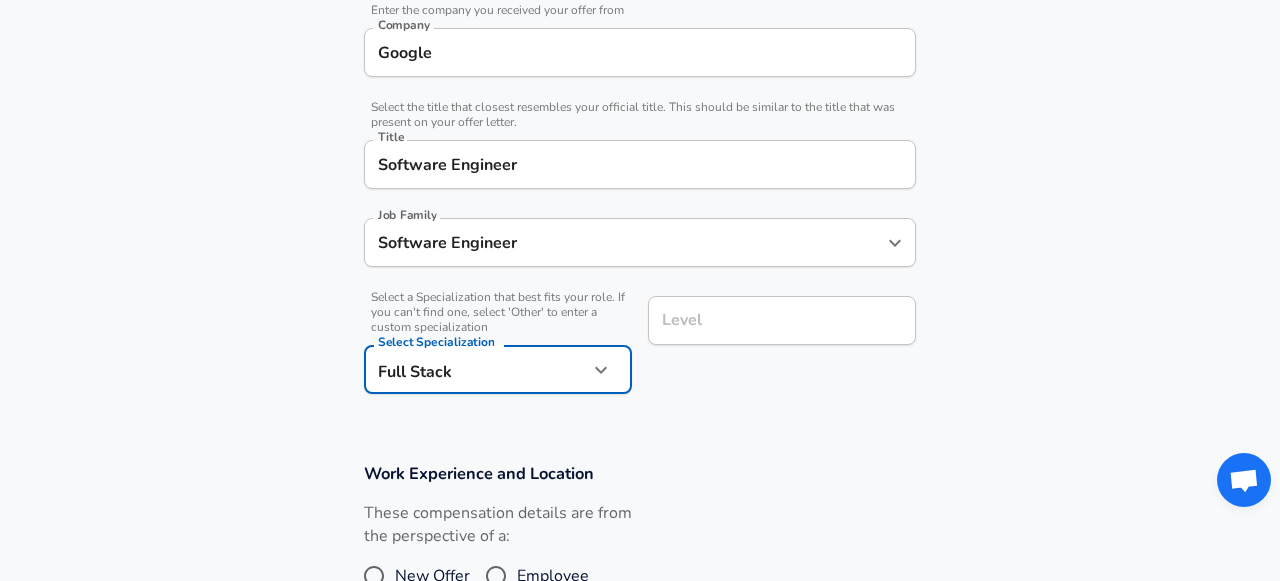 click on "Level" at bounding box center (782, 320) 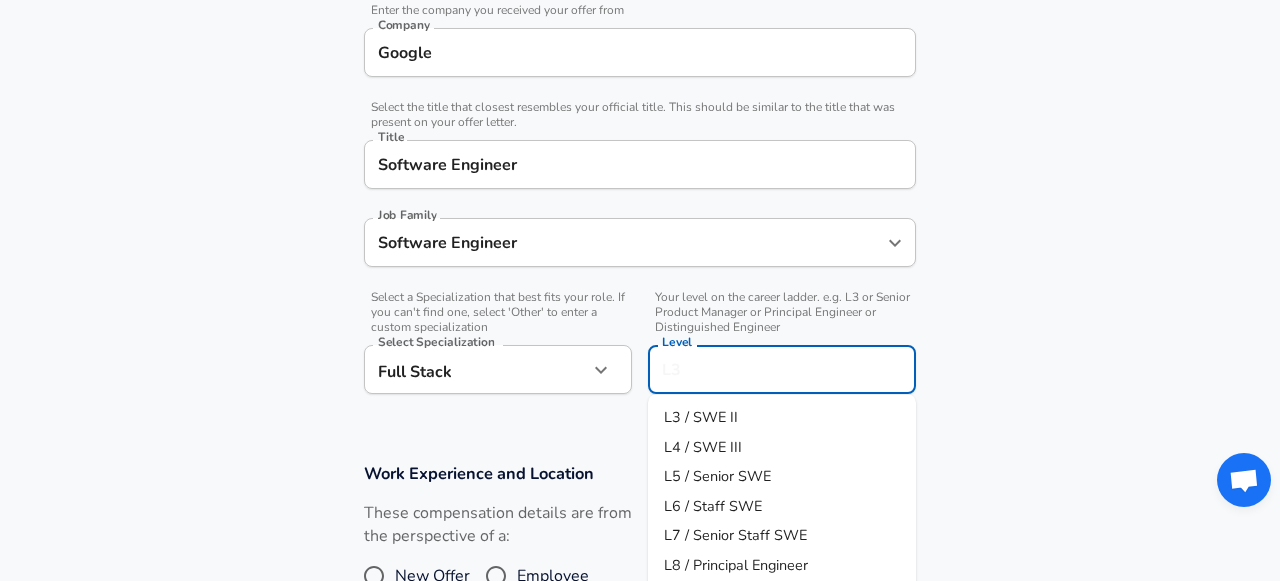 scroll, scrollTop: 455, scrollLeft: 0, axis: vertical 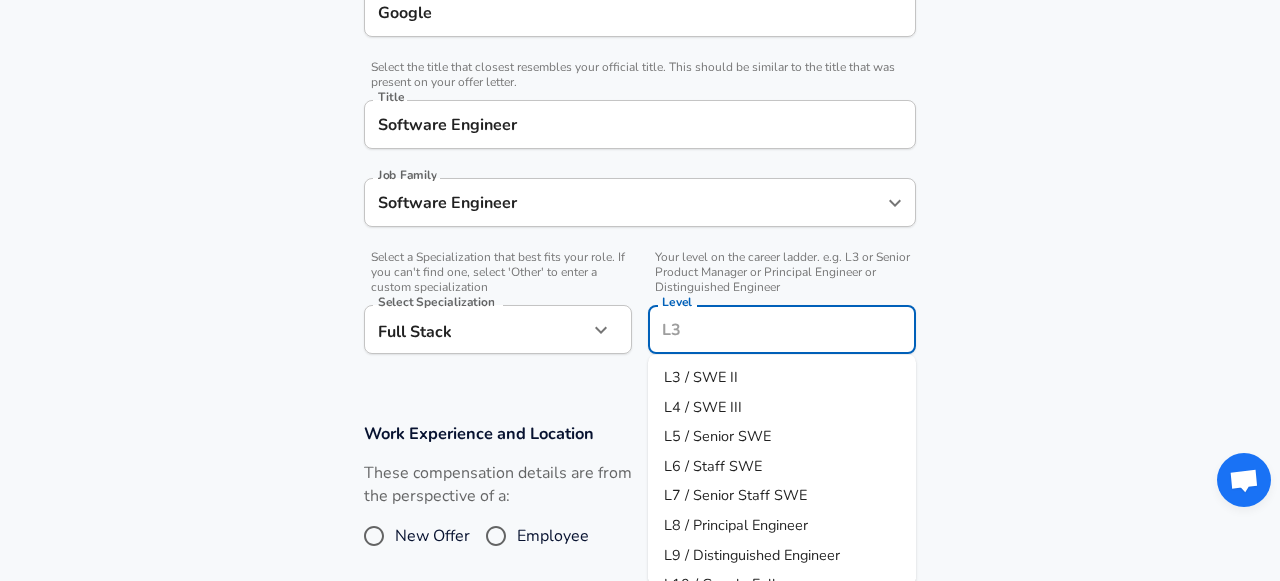 click on "L3 / SWE II" at bounding box center (701, 377) 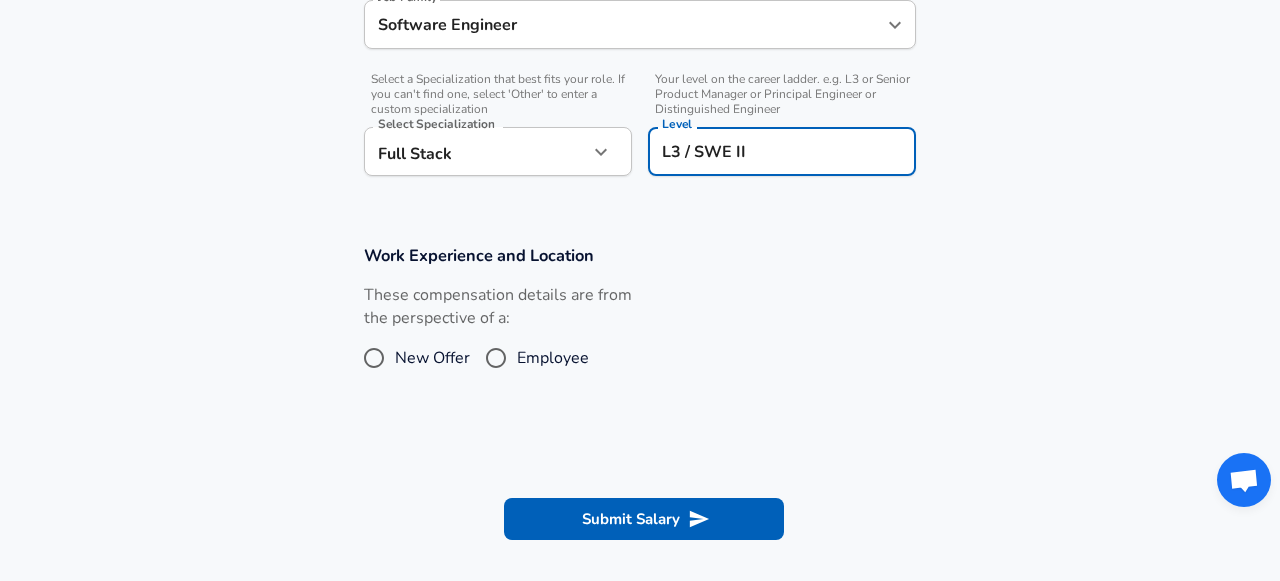 scroll, scrollTop: 662, scrollLeft: 0, axis: vertical 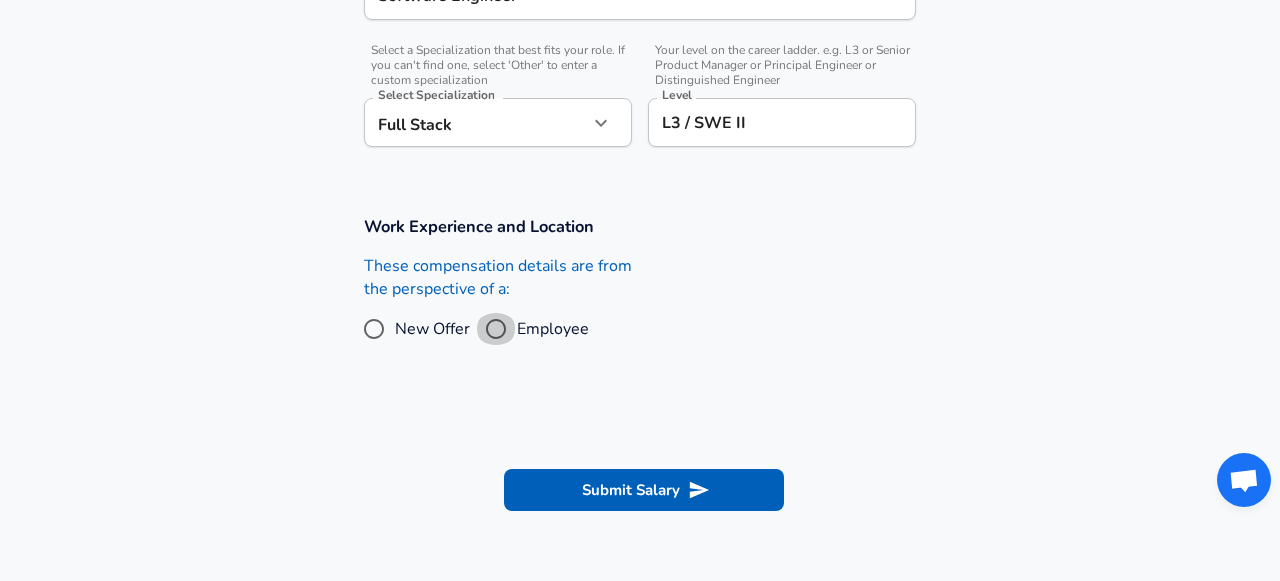 click on "Employee" at bounding box center [496, 329] 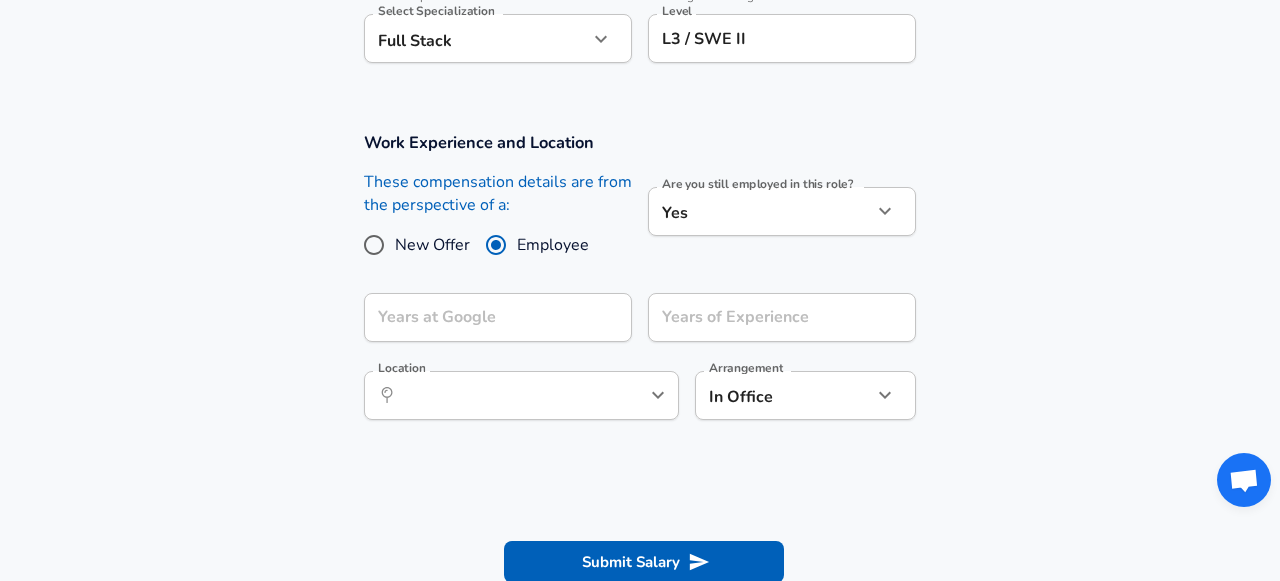 scroll, scrollTop: 752, scrollLeft: 0, axis: vertical 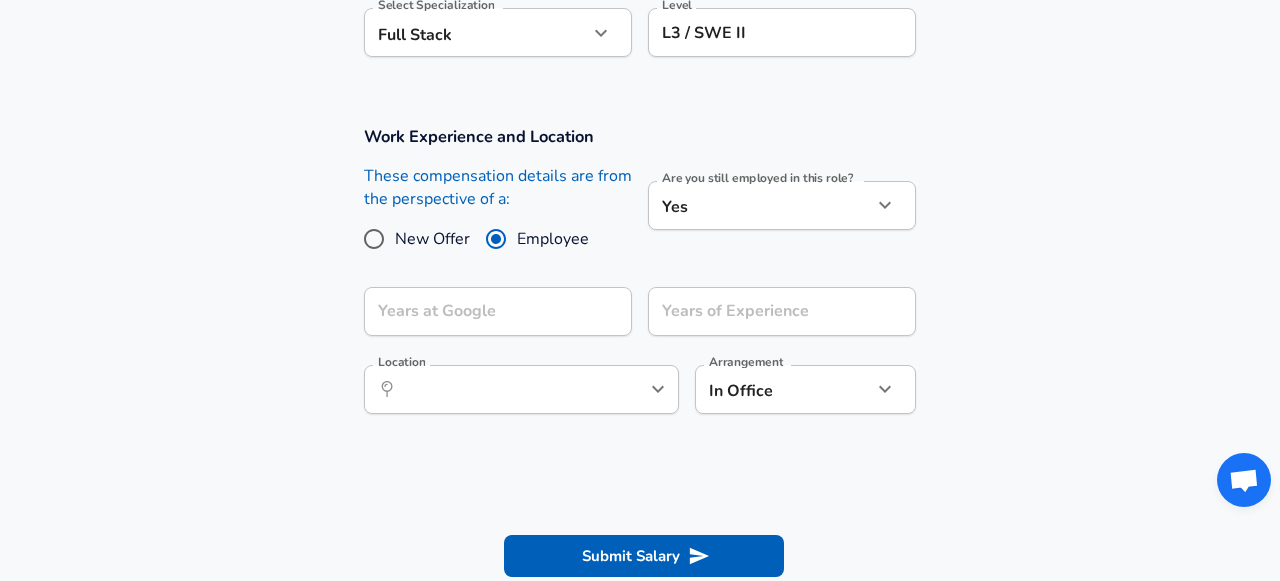 click on "Years at Google" at bounding box center [498, 311] 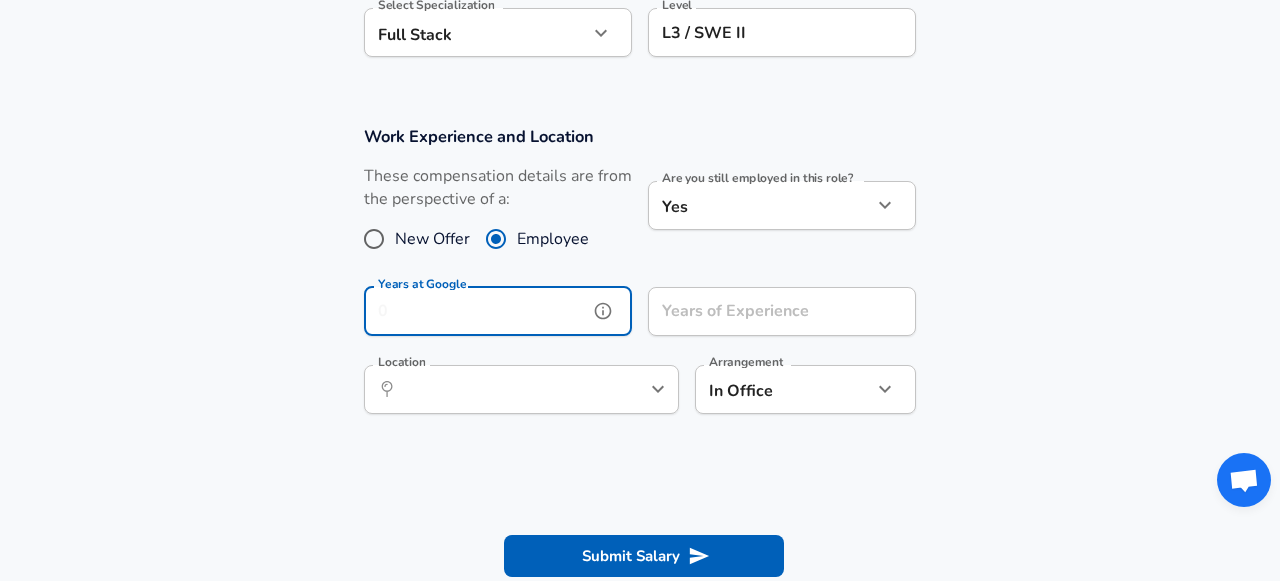 type on "2" 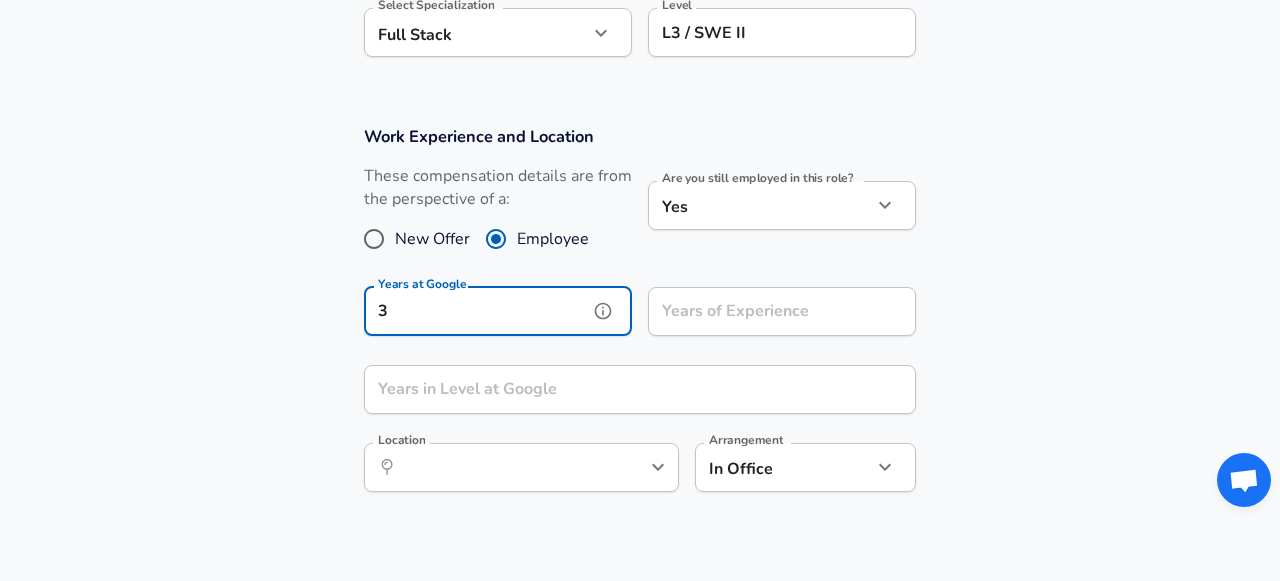 type on "3" 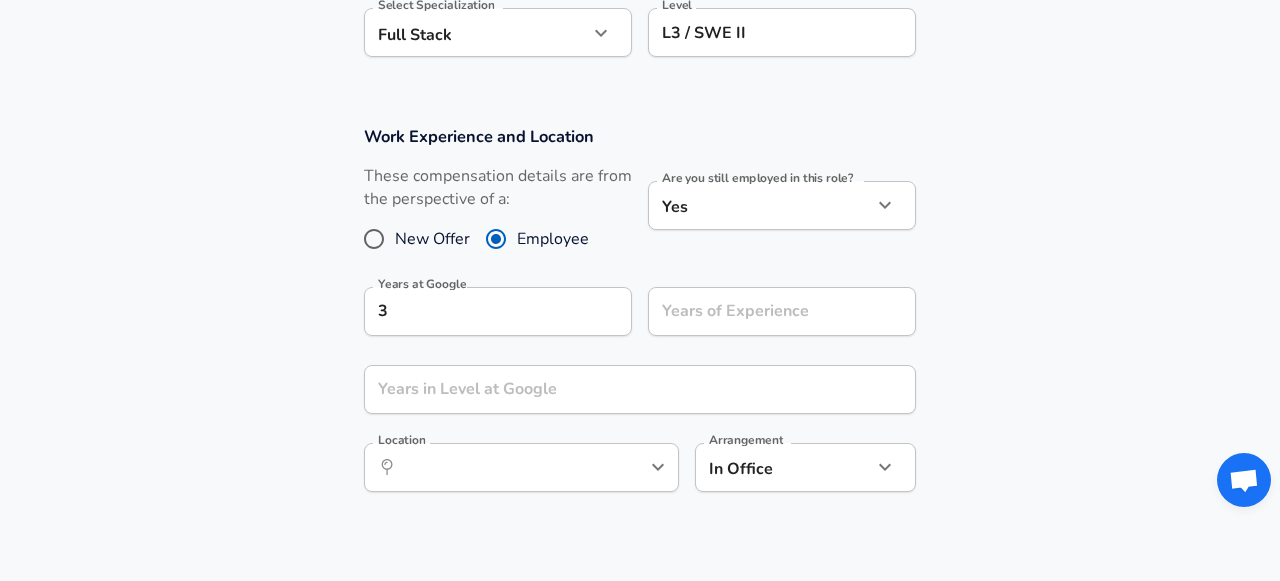 click on "Years of Experience Years of Experience" at bounding box center (782, 314) 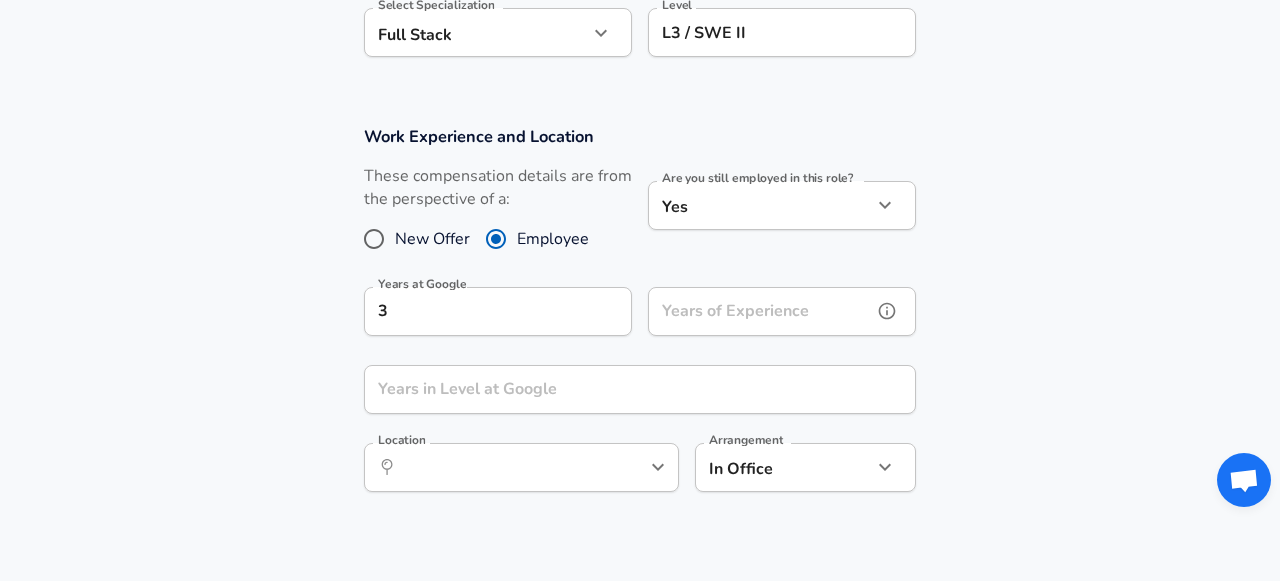 click on "Years of Experience" at bounding box center (760, 311) 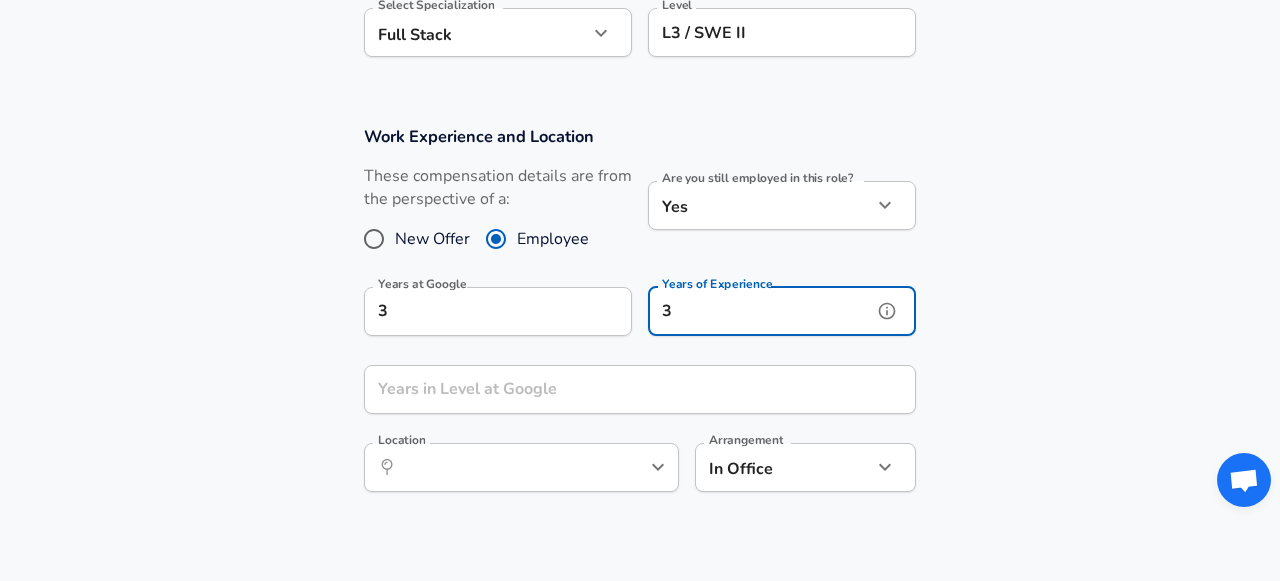 type on "3" 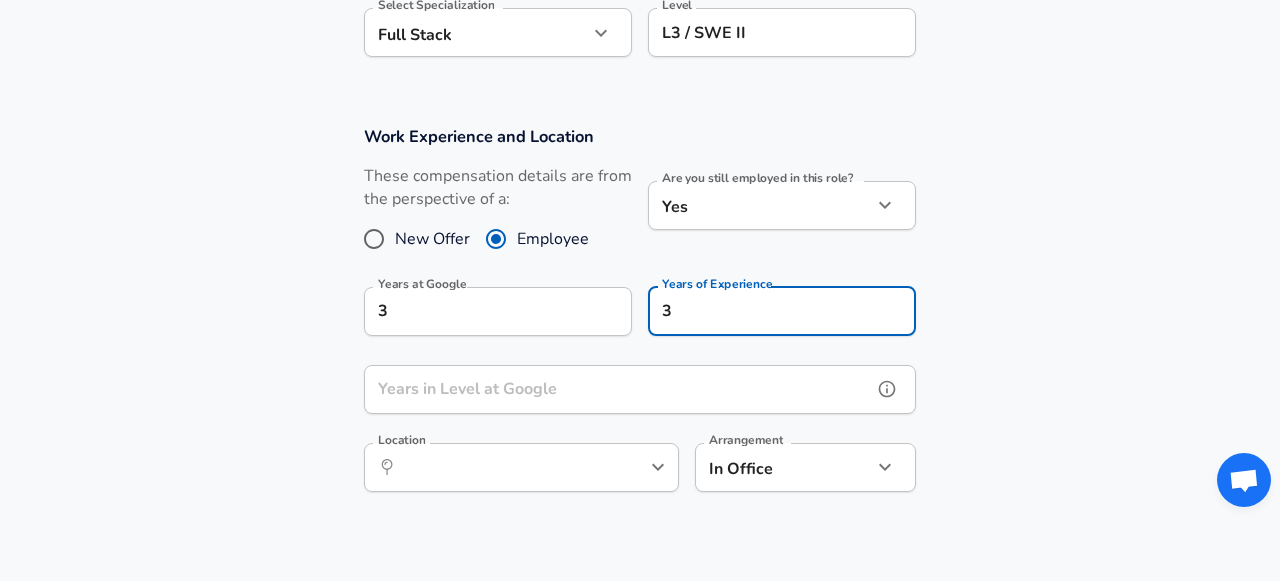 click on "Years in Level at Google" at bounding box center [618, 389] 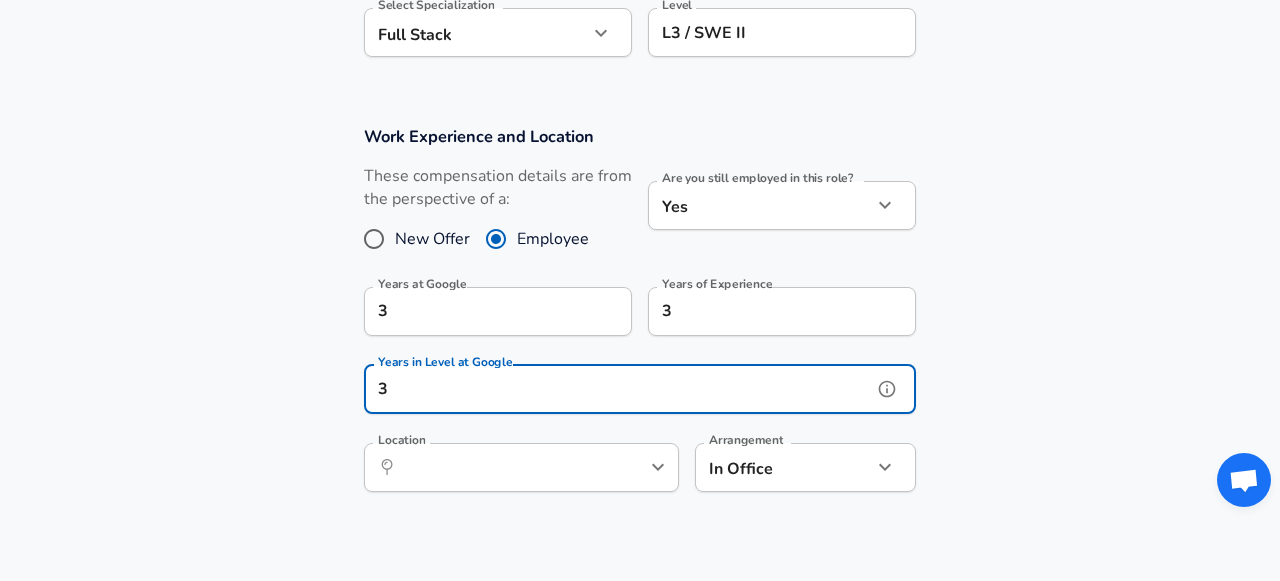 click on "3" at bounding box center (618, 389) 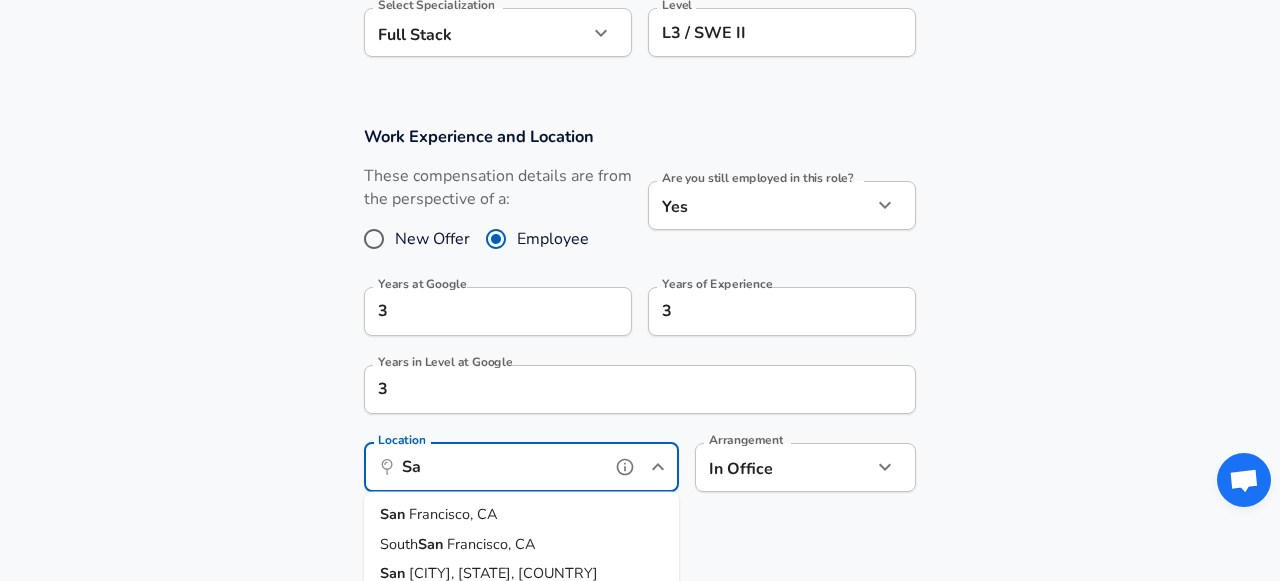 type on "S" 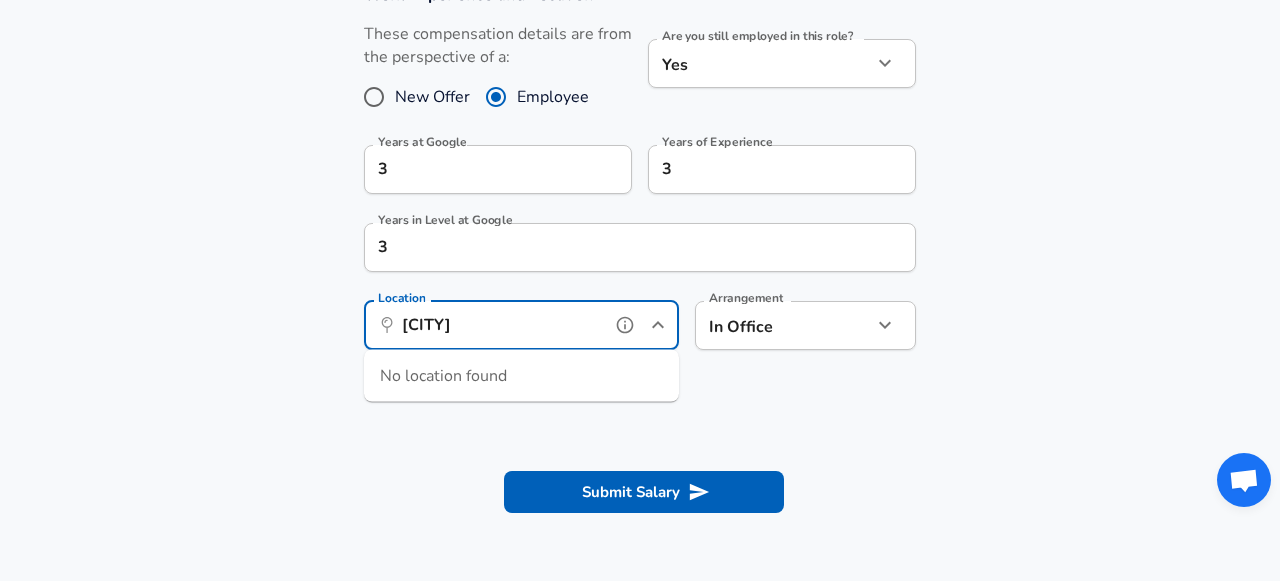 scroll, scrollTop: 912, scrollLeft: 0, axis: vertical 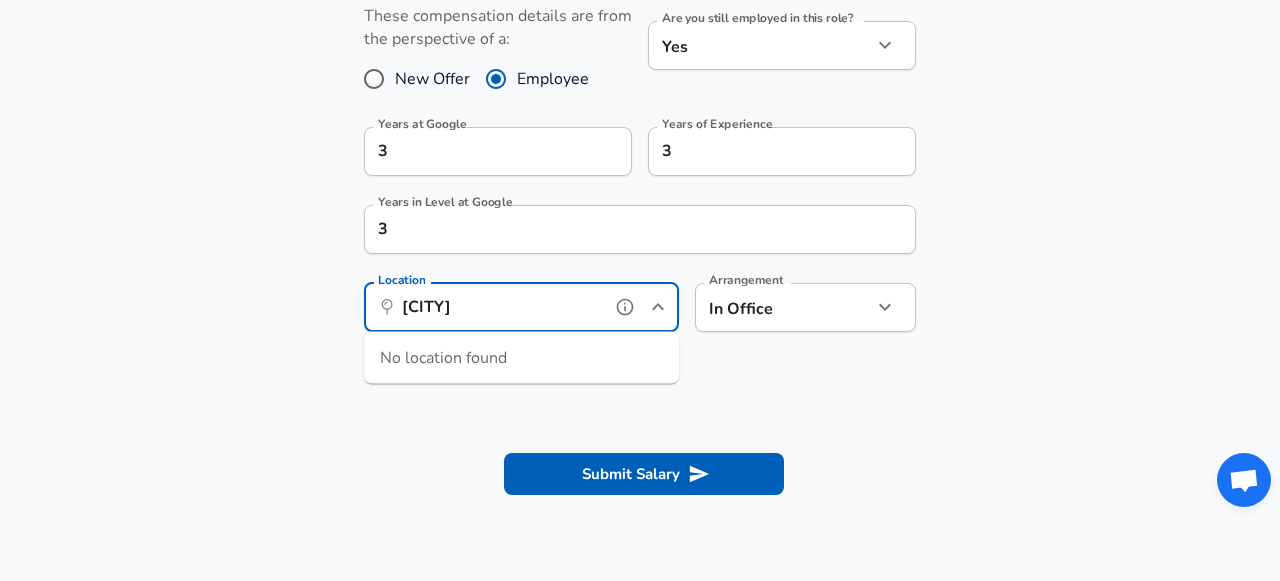 type on "[CITY]" 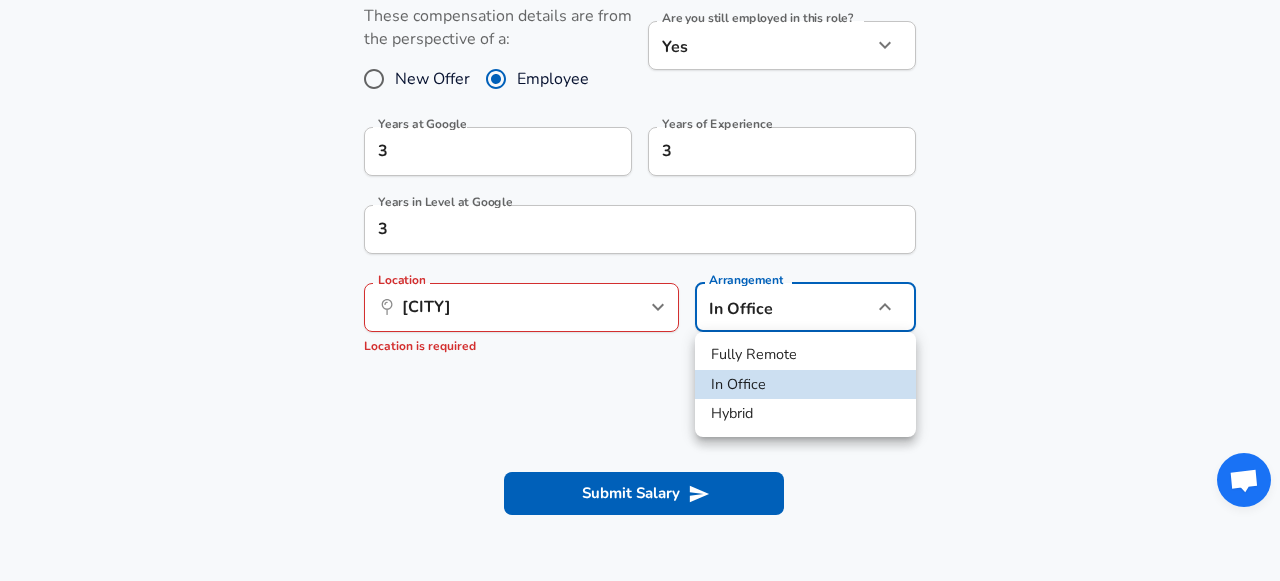 type 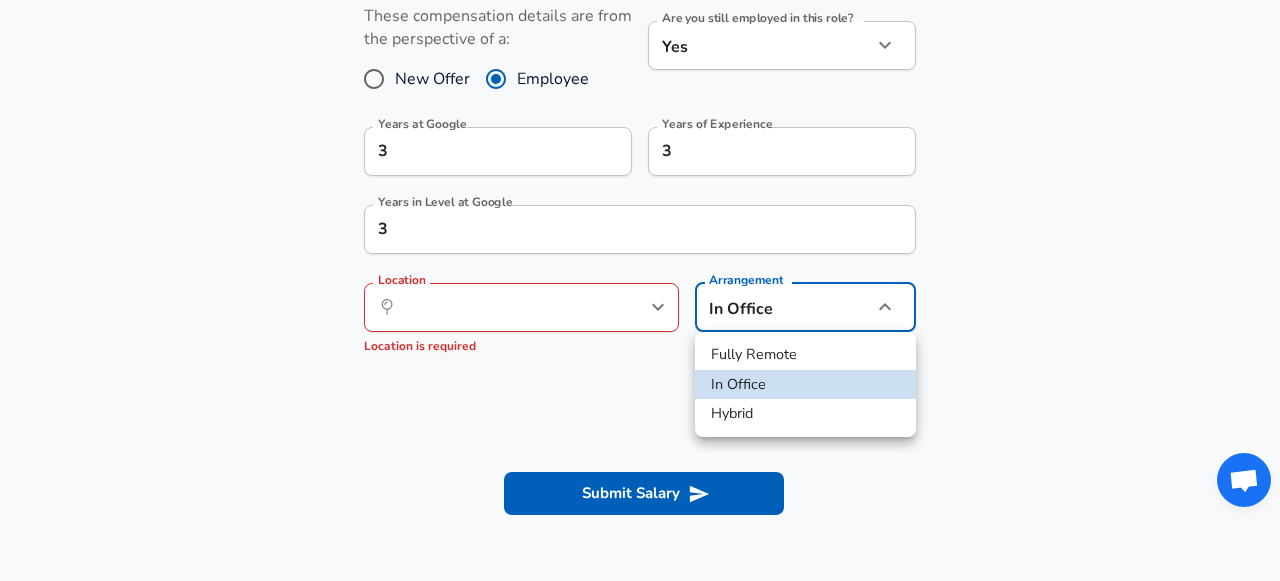 click on "Restart Add Your Salary Upload your offer letter   to verify your submission Enhance Privacy and Anonymity No Automatically hides specific fields until there are enough submissions to safely display the full details.   More Details Based on your submission and the data points that we have already collected, we will automatically hide and anonymize specific fields if there aren't enough data points to remain sufficiently anonymous. Company & Title Information   Enter the company you received your offer from Company Google Company   Select the title that closest resembles your official title. This should be similar to the title that was present on your offer letter. Title Software Engineer Title Job Family Software Engineer Job Family   Select a Specialization that best fits your role. If you can't find one, select 'Other' to enter a custom specialization Select Specialization Full Stack Full Stack Select Specialization   Level L3 / SWE II Level Work Experience and Location New Offer Employee Yes yes 3 3 3 ​" at bounding box center (640, -622) 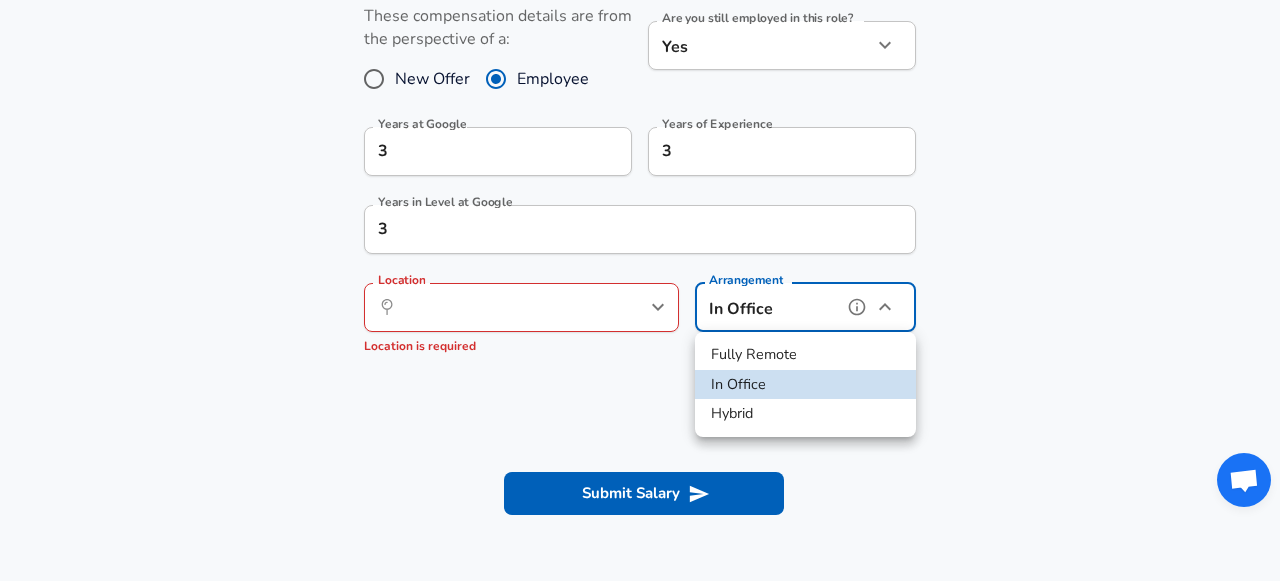 type on "remote" 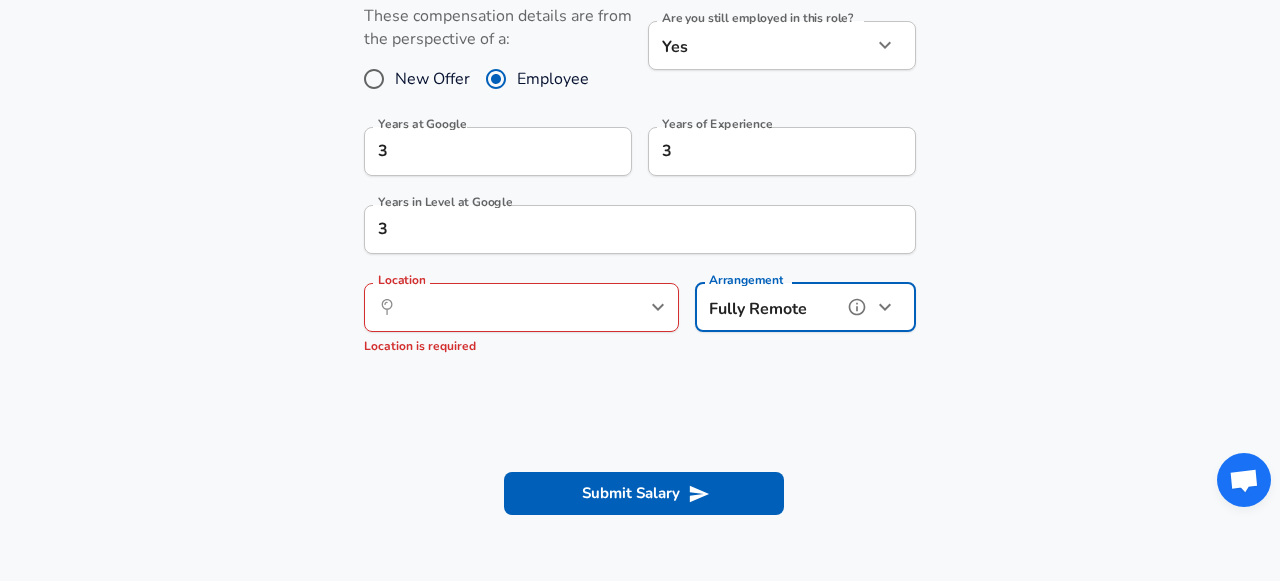 click on "​ Location" at bounding box center [521, 307] 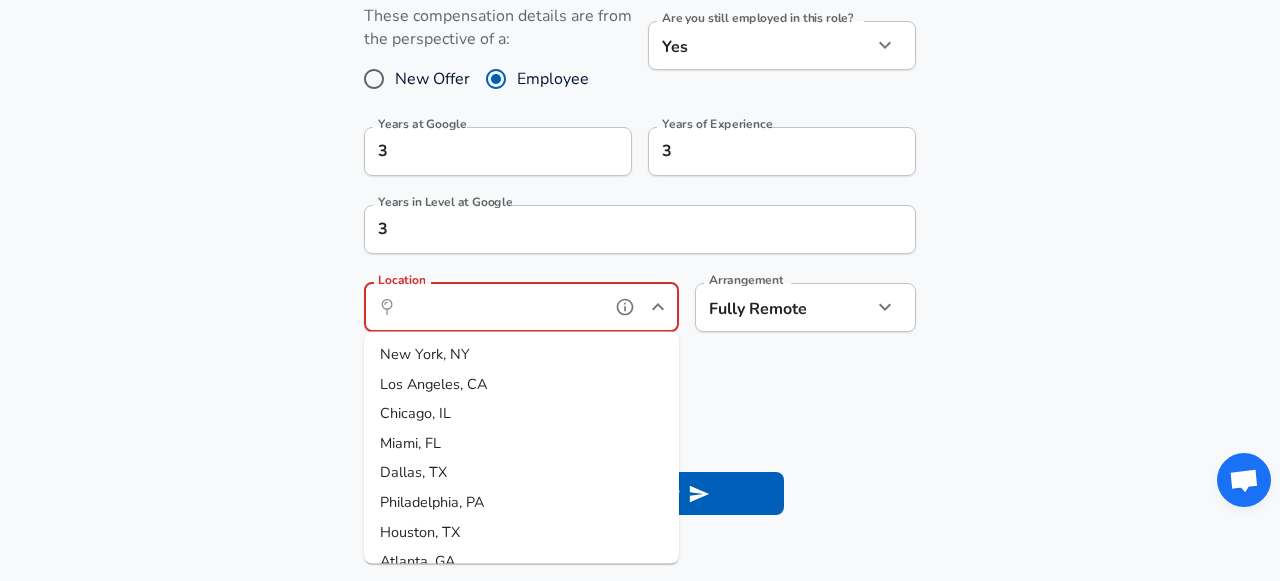 click on "New York, NY" at bounding box center (521, 355) 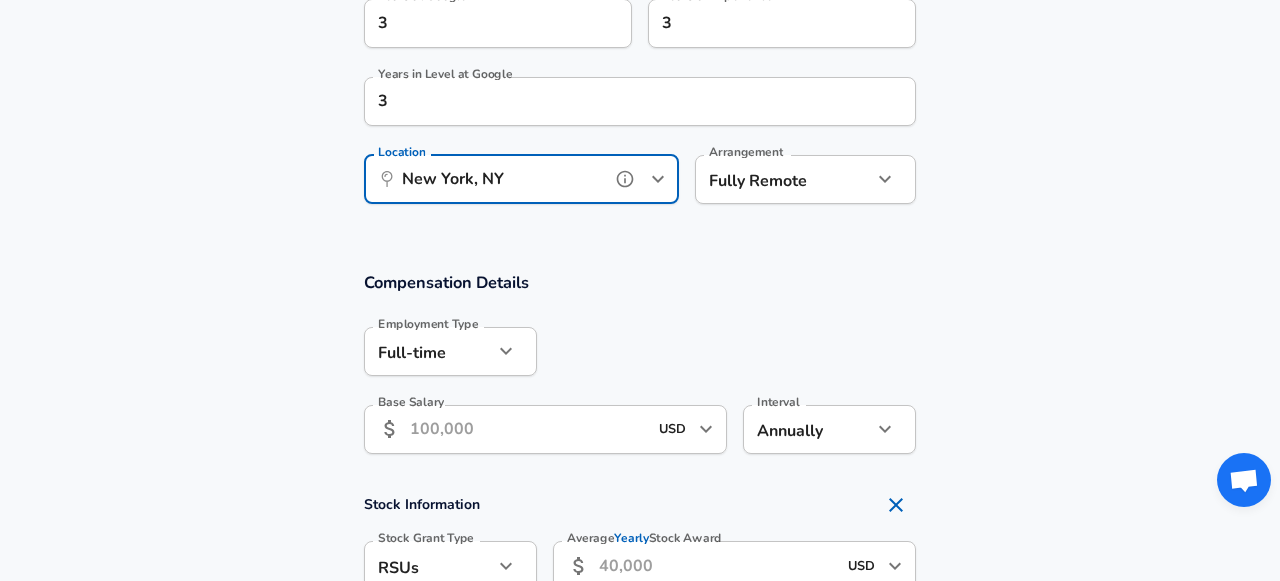scroll, scrollTop: 1044, scrollLeft: 0, axis: vertical 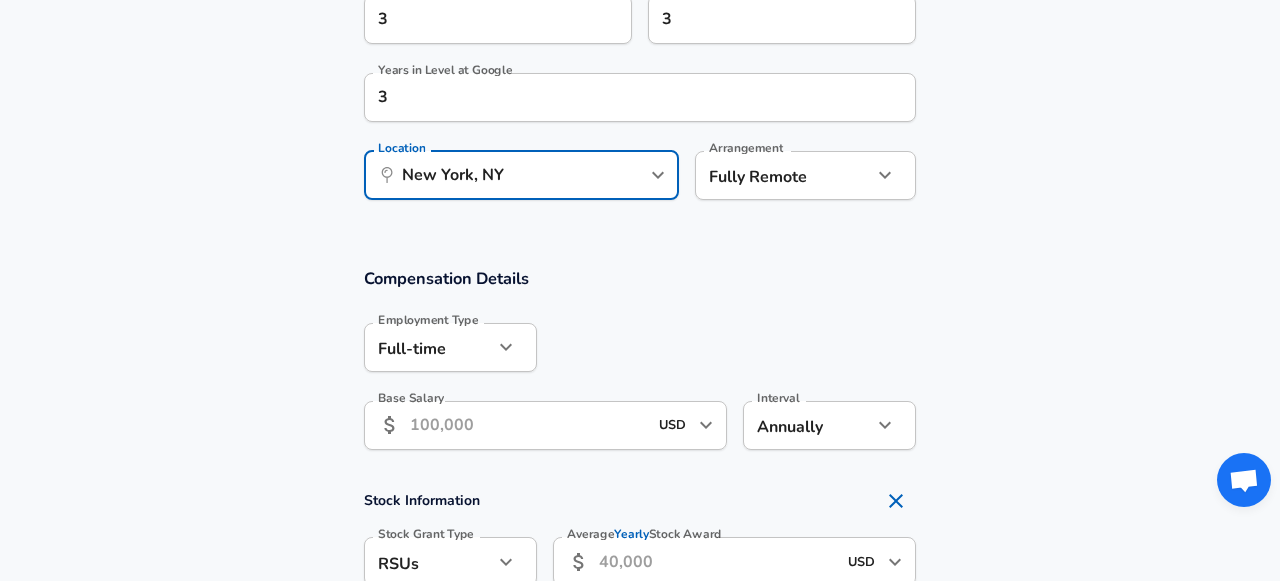 click on "Restart Add Your Salary Upload your offer letter   to verify your submission Enhance Privacy and Anonymity No Automatically hides specific fields until there are enough submissions to safely display the full details.   More Details Based on your submission and the data points that we have already collected, we will automatically hide and anonymize specific fields if there aren't enough data points to remain sufficiently anonymous. Company & Title Information   Enter the company you received your offer from Company Google Company   Select the title that closest resembles your official title. This should be similar to the title that was present on your offer letter. Title Software Engineer Title Job Family Software Engineer Job Family   Select a Specialization that best fits your role. If you can't find one, select 'Other' to enter a custom specialization Select Specialization Full Stack Full Stack Select Specialization   Level L3 / SWE II Level Work Experience and Location New Offer Employee Yes yes 3 3 3 ​" at bounding box center (640, -754) 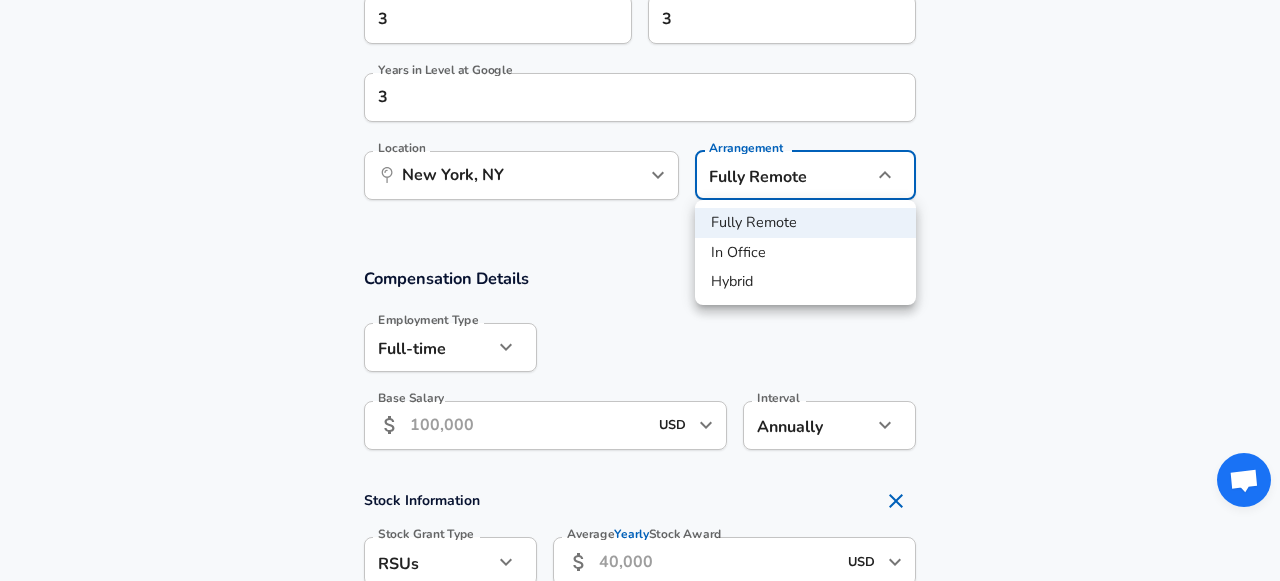 click on "In Office" at bounding box center [805, 253] 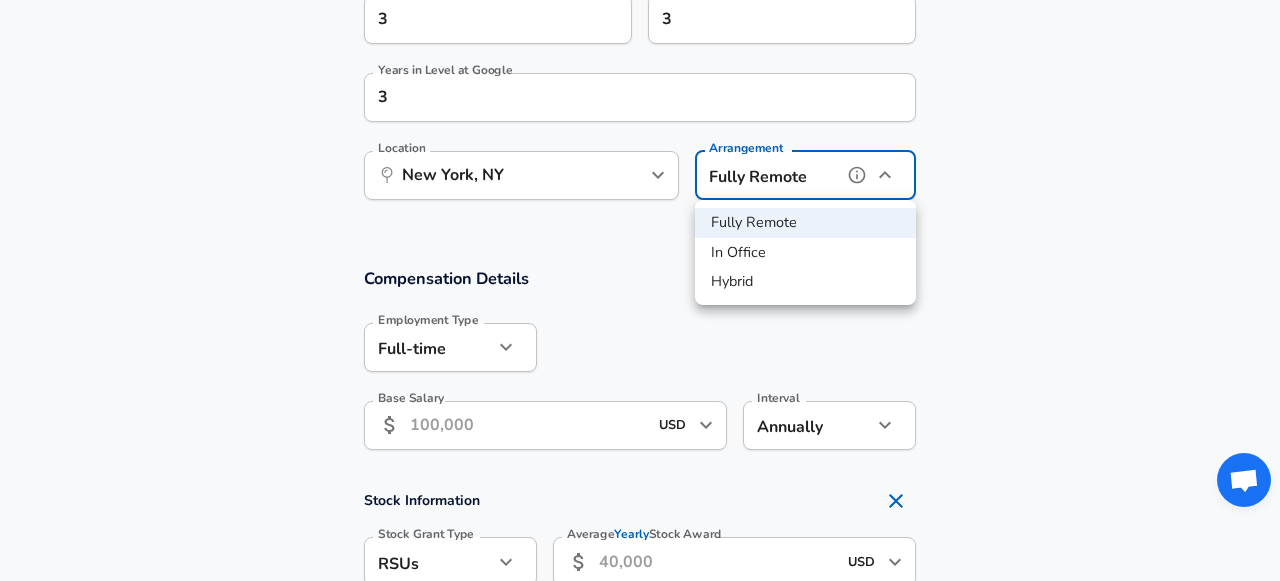 type on "office" 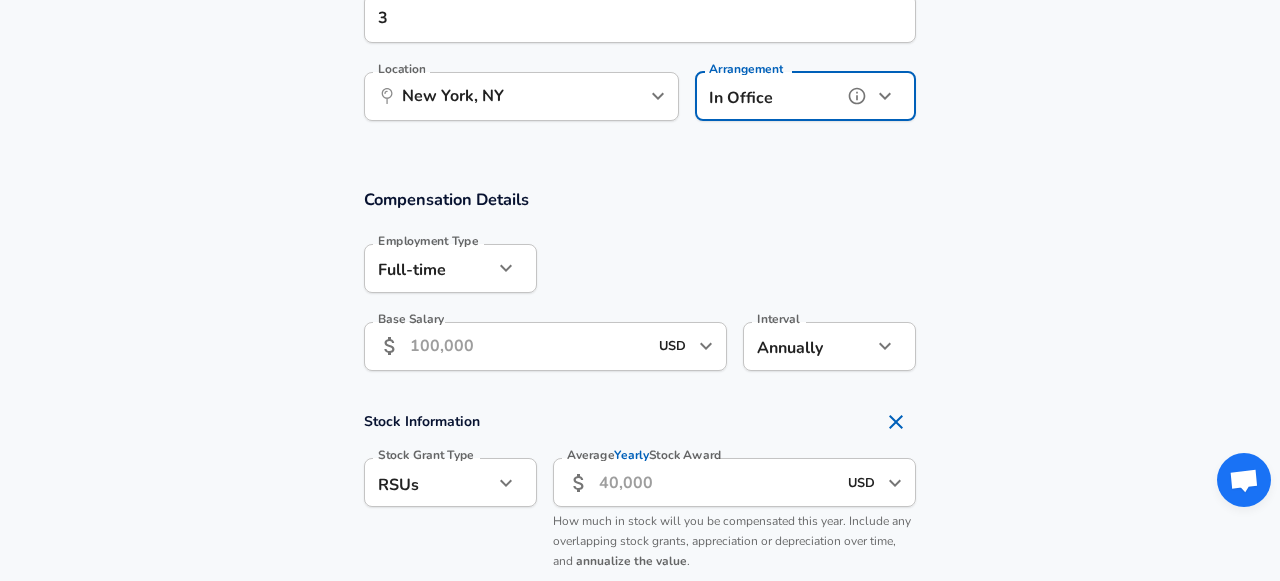 scroll, scrollTop: 1144, scrollLeft: 0, axis: vertical 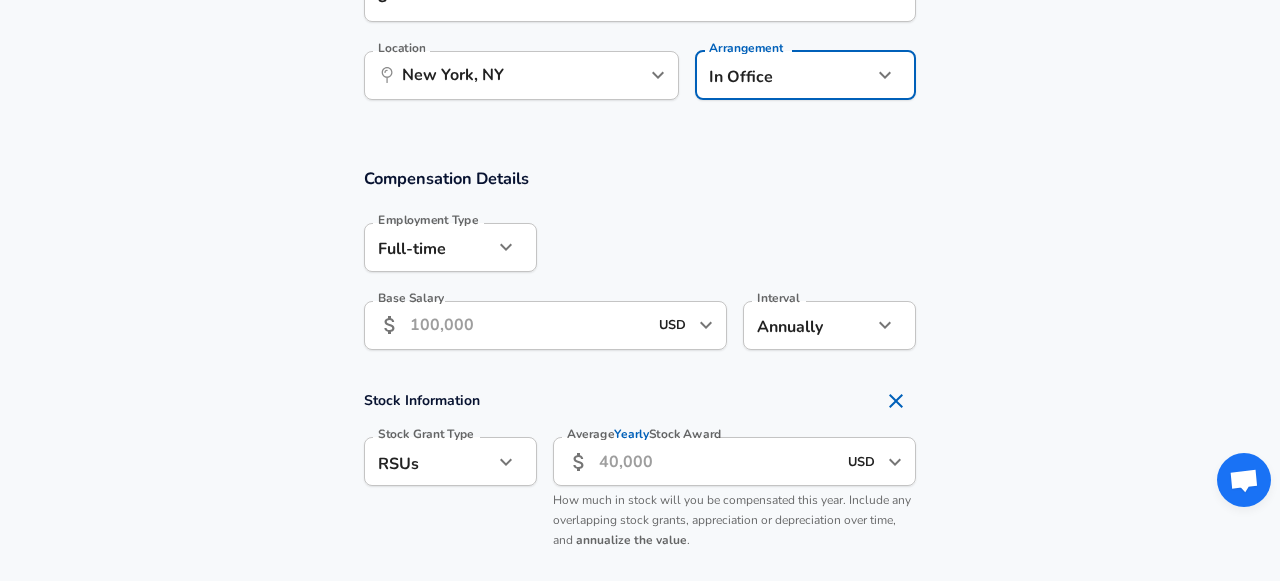 click on "Base Salary" at bounding box center (528, 325) 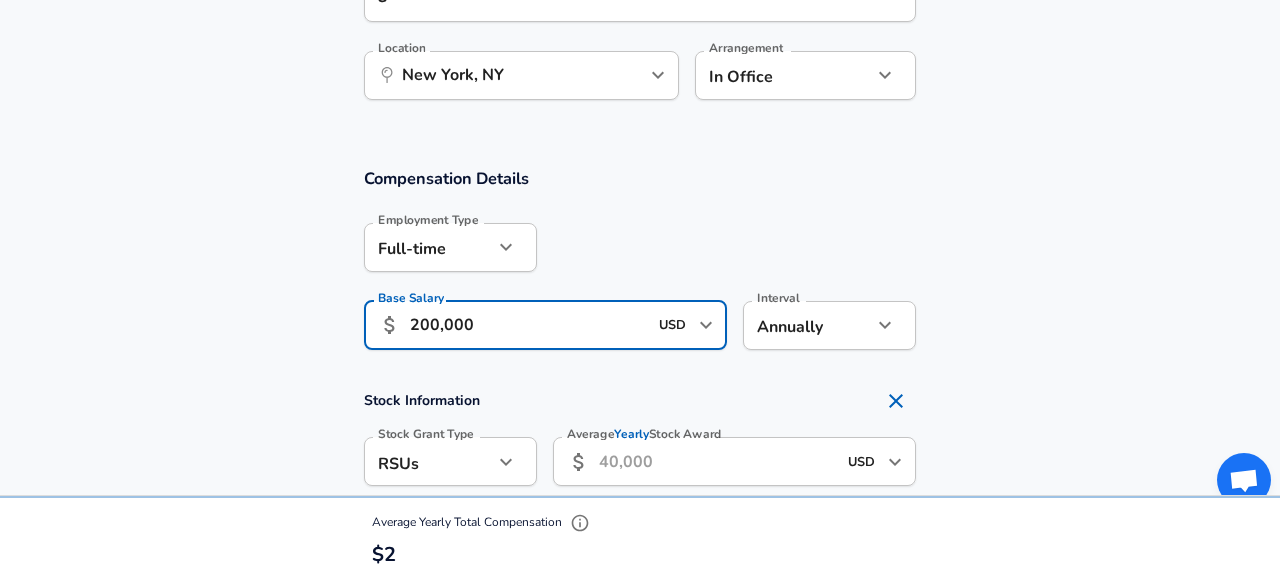 type on "200,000" 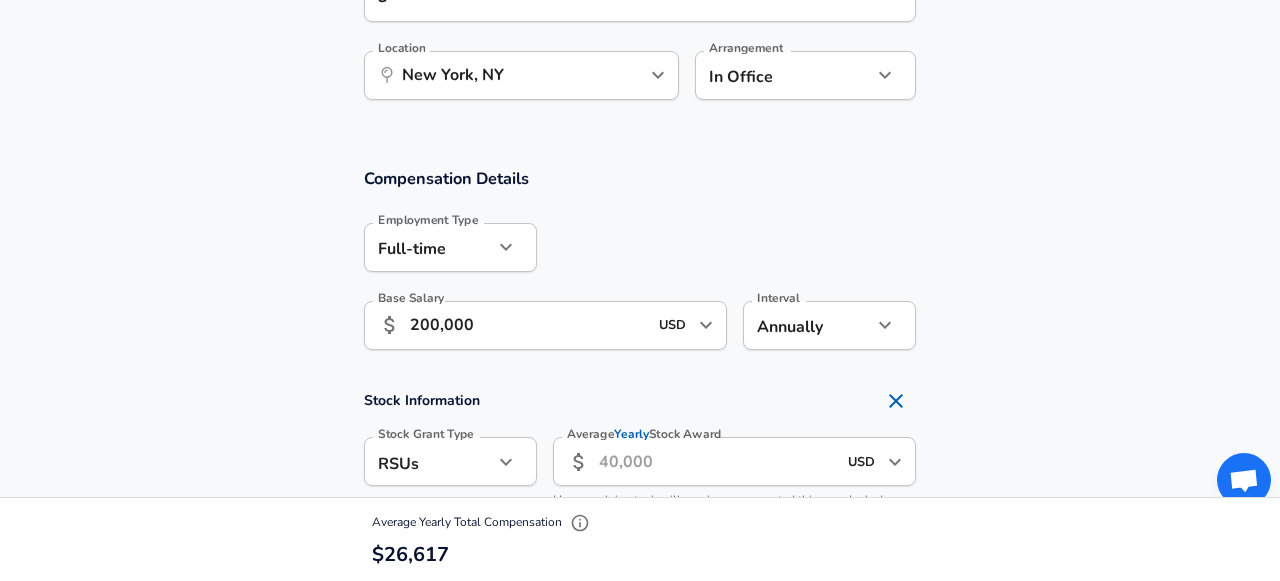 click at bounding box center [726, 246] 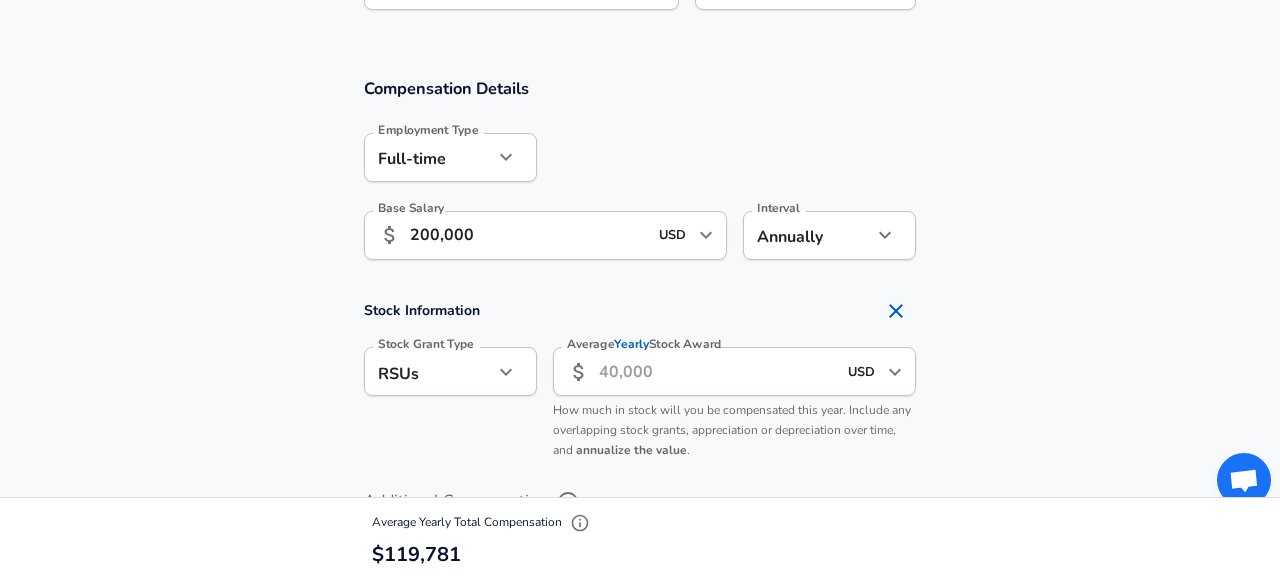 scroll, scrollTop: 1247, scrollLeft: 0, axis: vertical 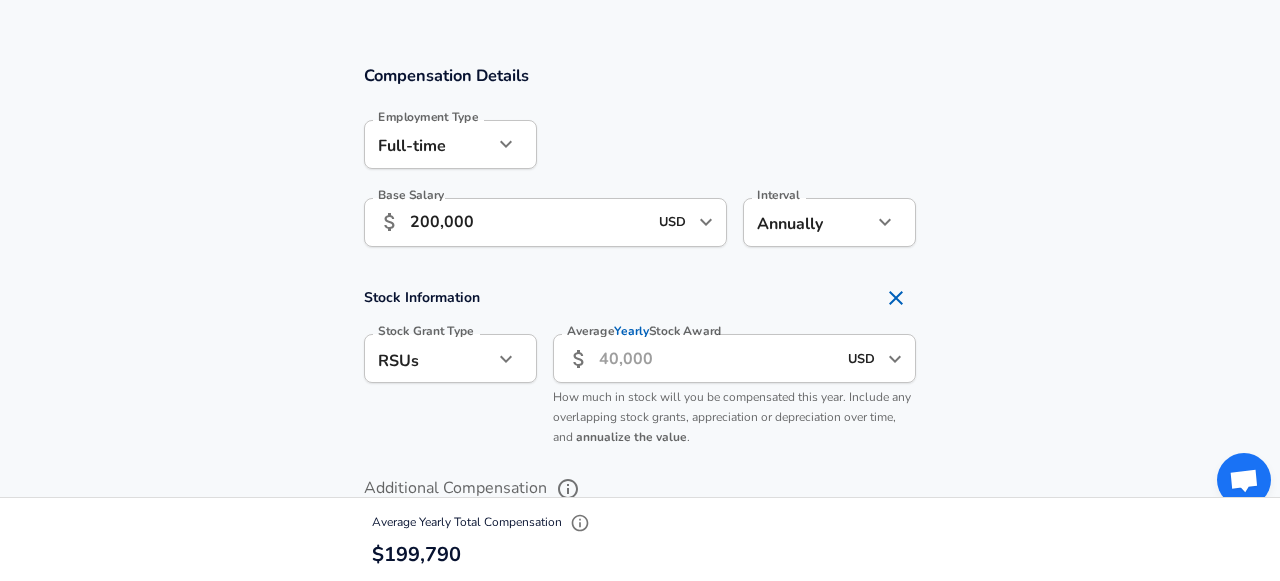 click on "Average  Yearly  Stock Award" at bounding box center [717, 358] 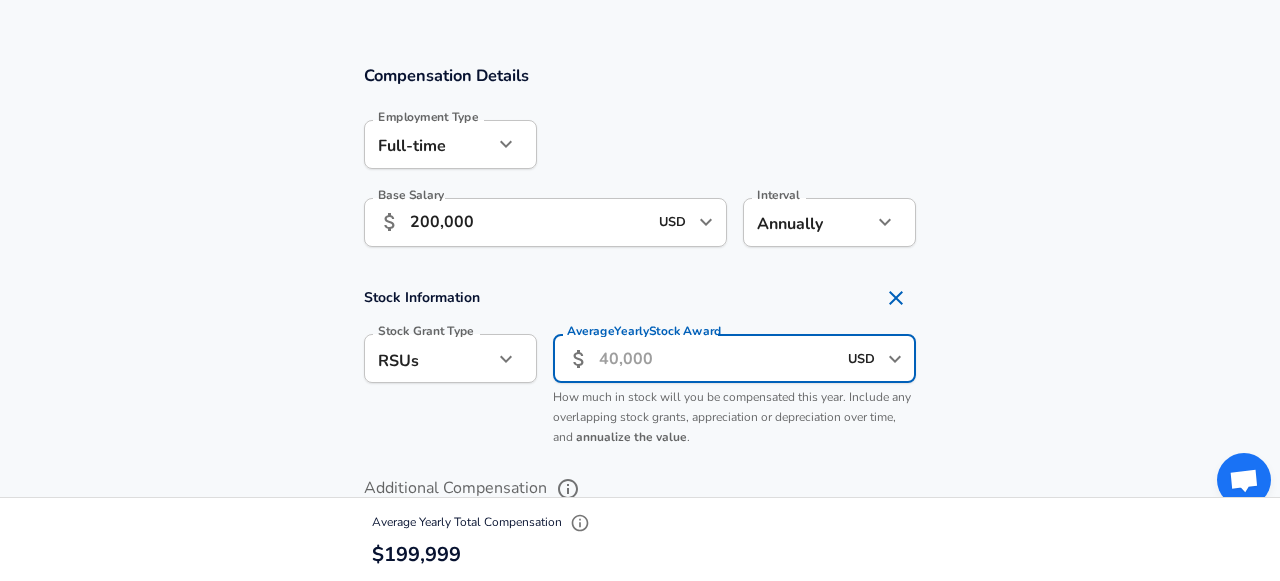 type on "4" 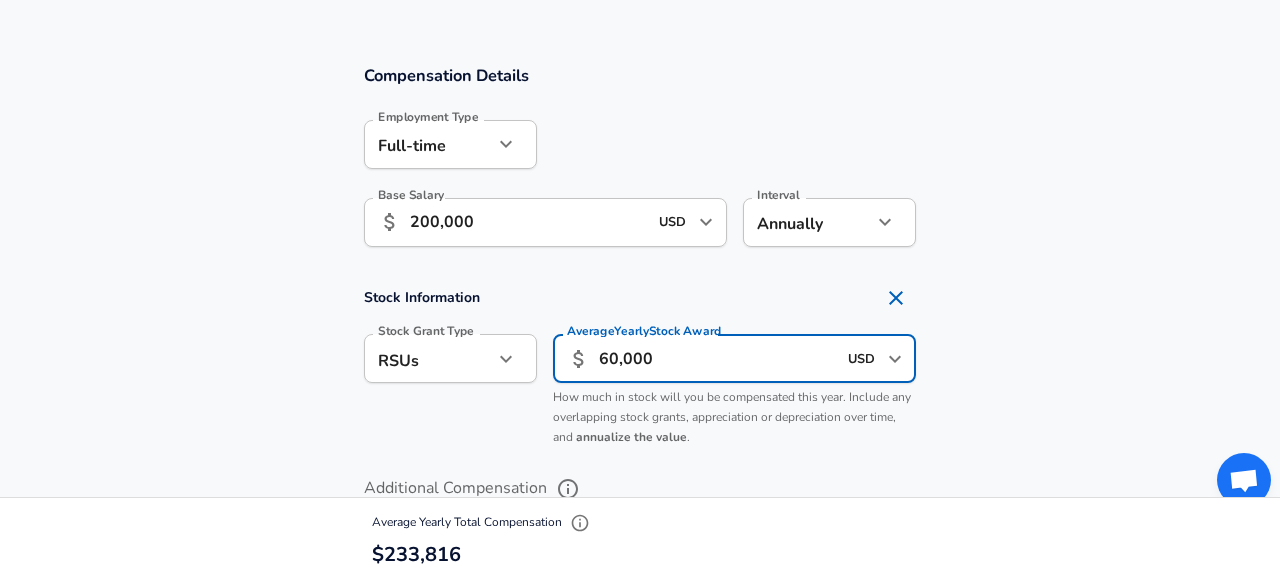 type on "60,000" 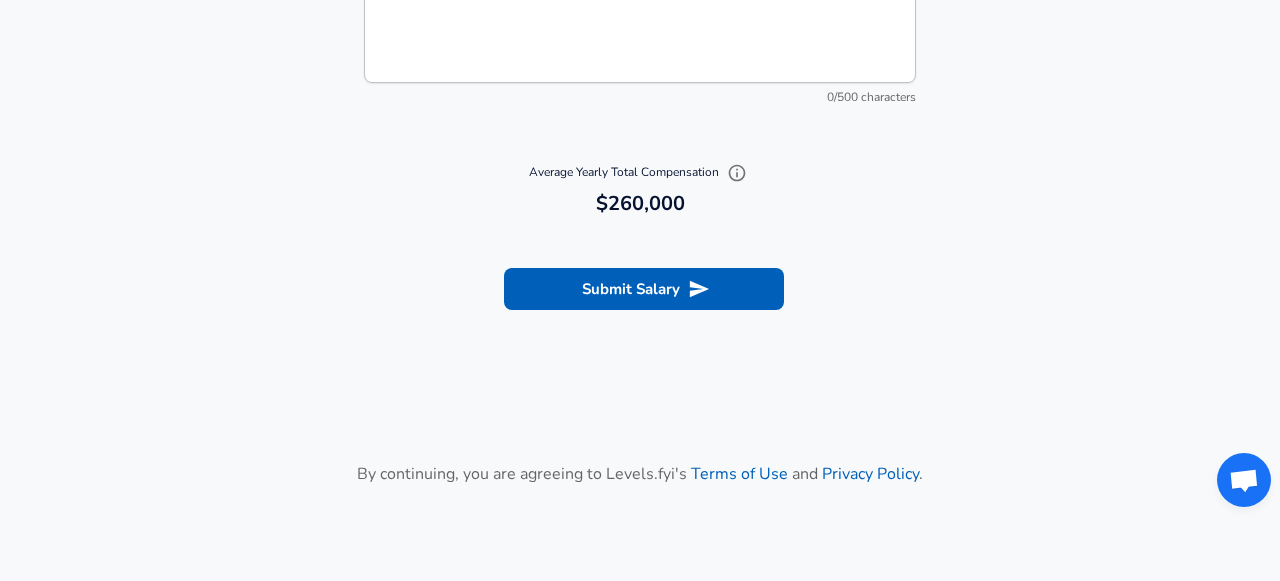 scroll, scrollTop: 2286, scrollLeft: 0, axis: vertical 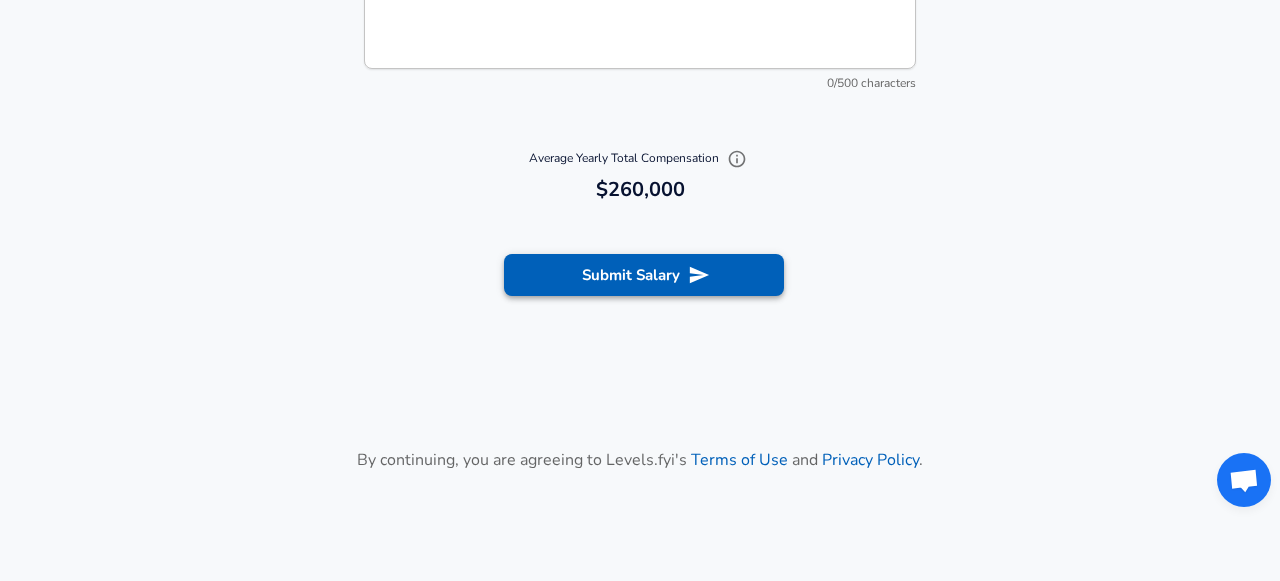 click on "Submit Salary" at bounding box center (644, 275) 